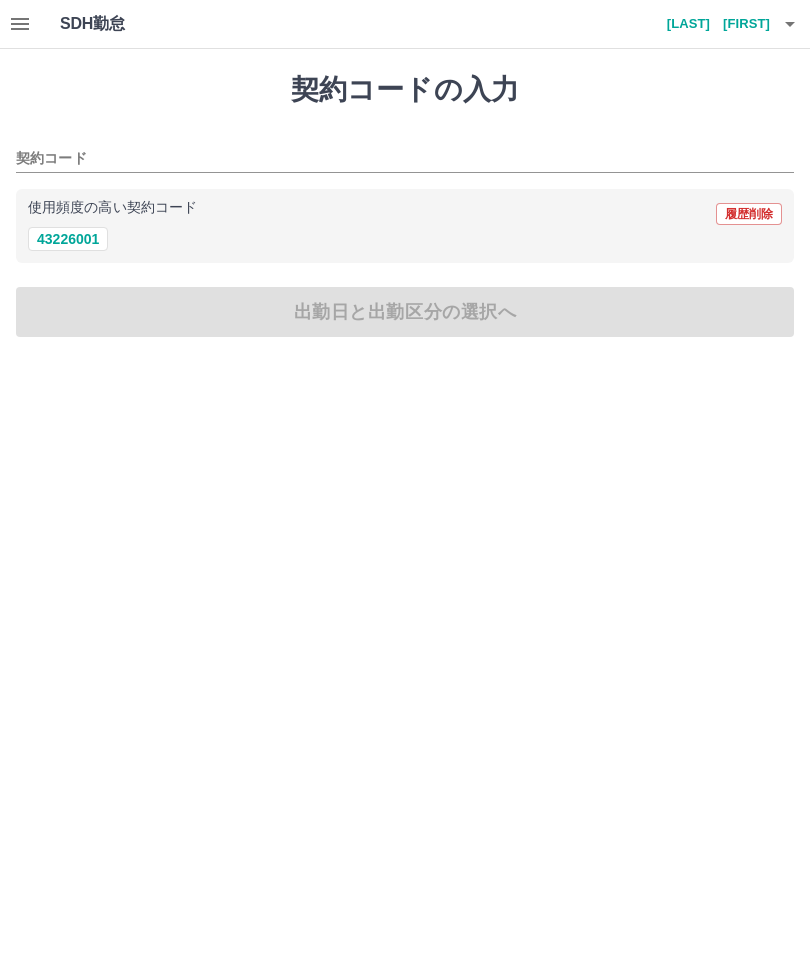 scroll, scrollTop: 0, scrollLeft: 0, axis: both 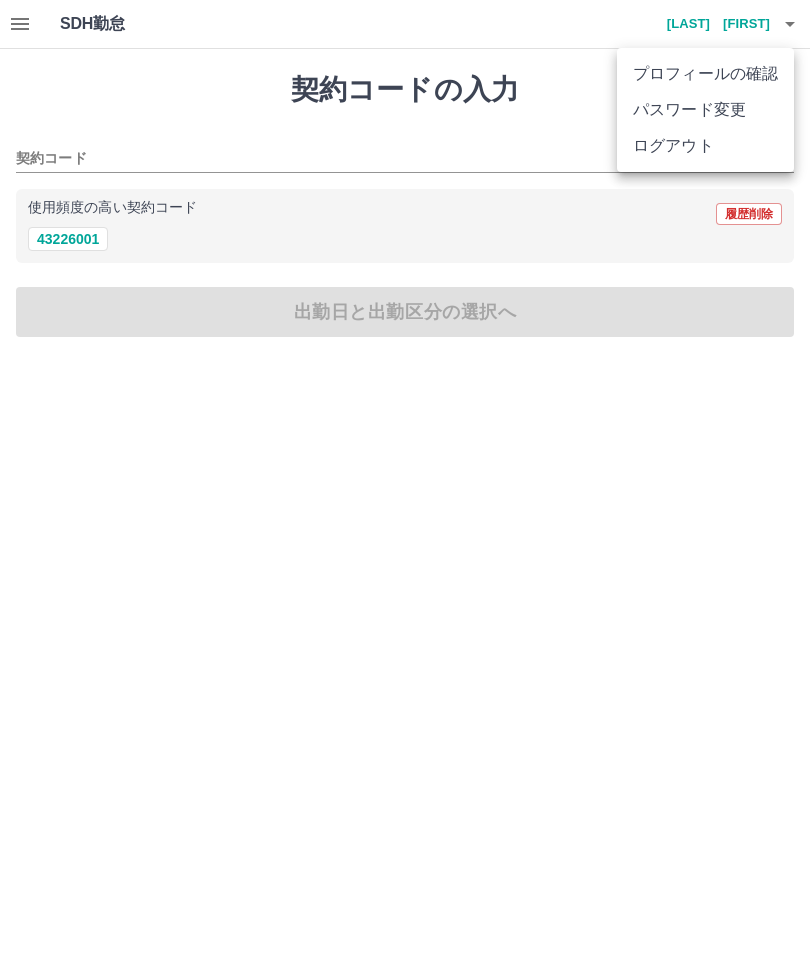 click on "ログアウト" at bounding box center [705, 146] 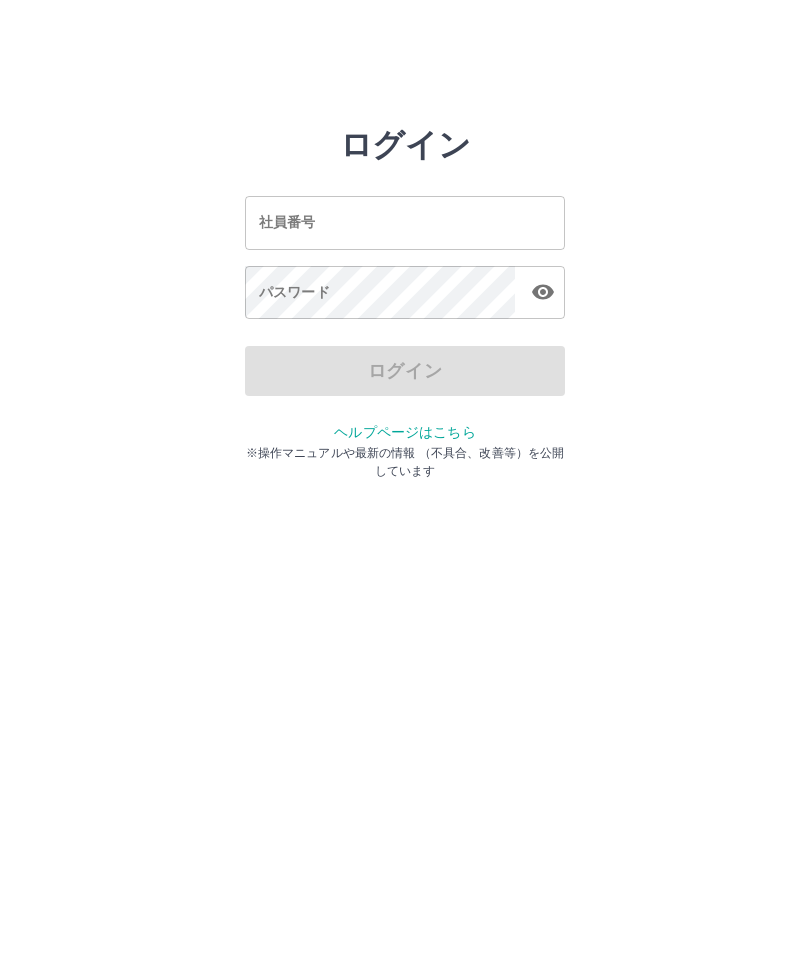 scroll, scrollTop: 0, scrollLeft: 0, axis: both 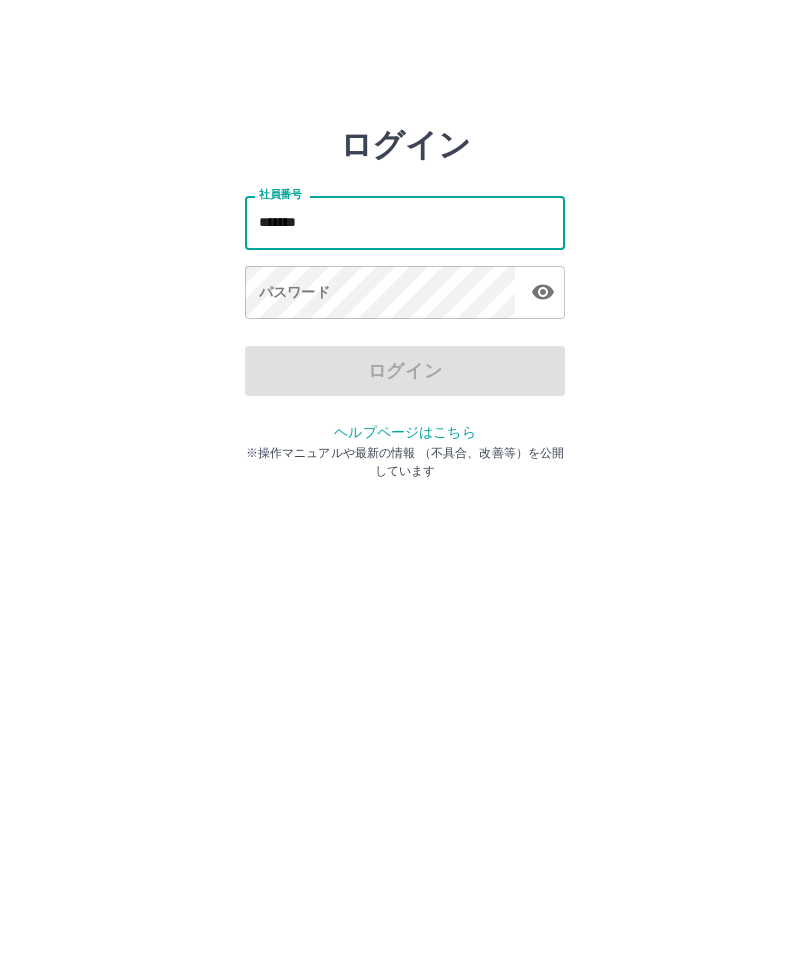 type on "*******" 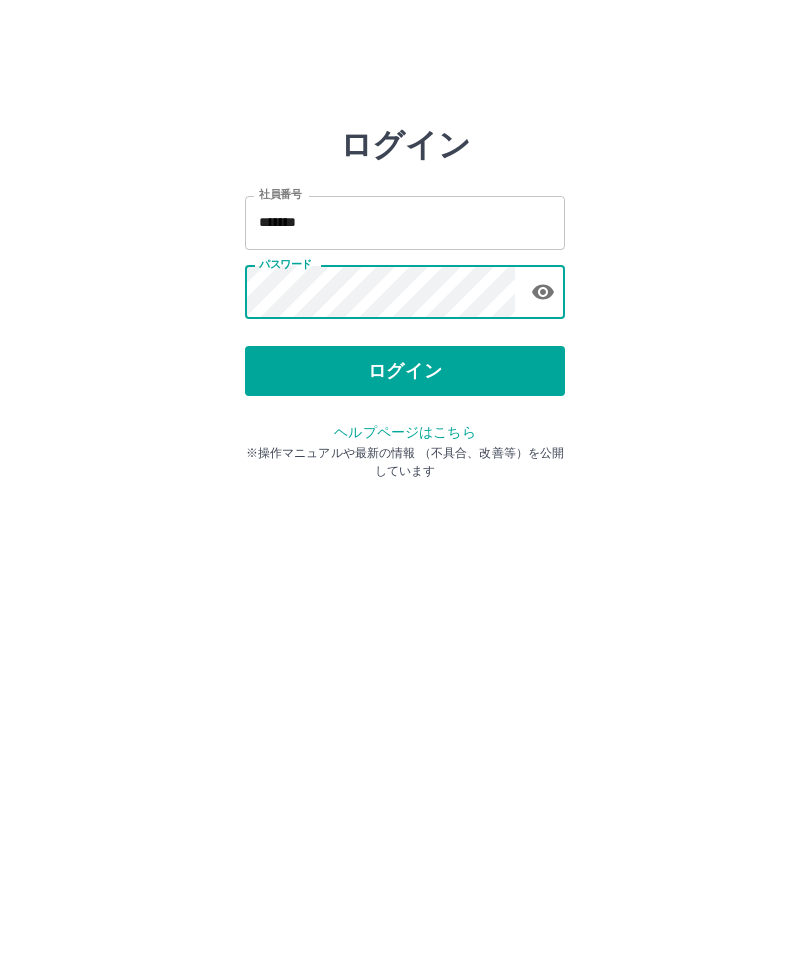 click on "ログイン" at bounding box center [405, 371] 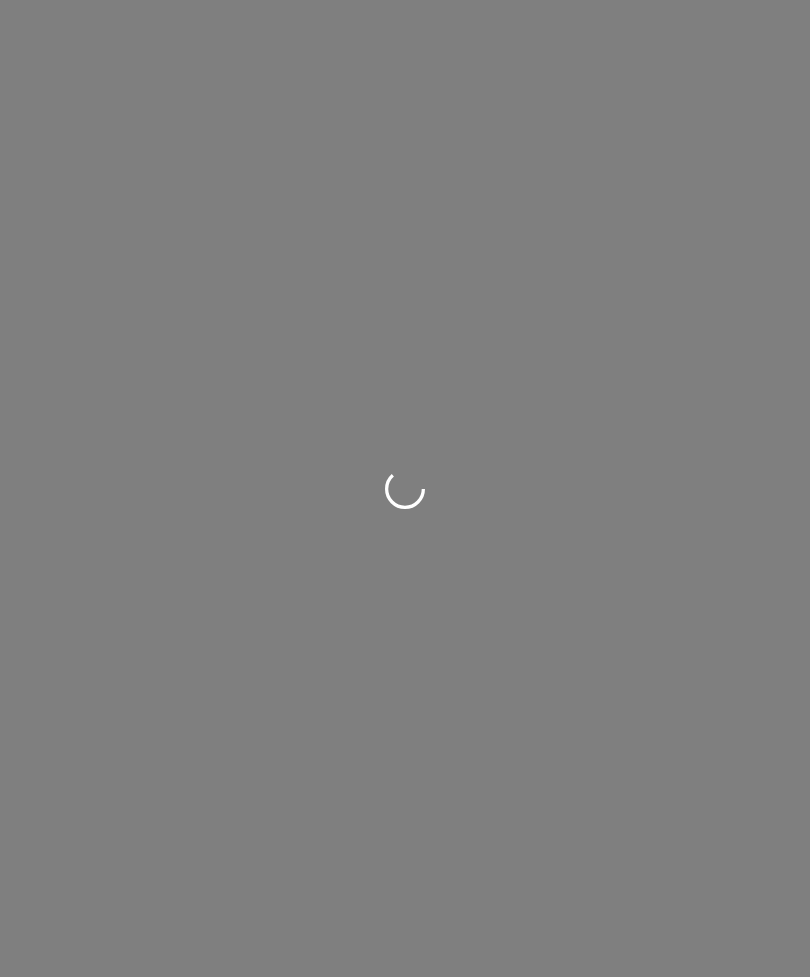 scroll, scrollTop: 0, scrollLeft: 0, axis: both 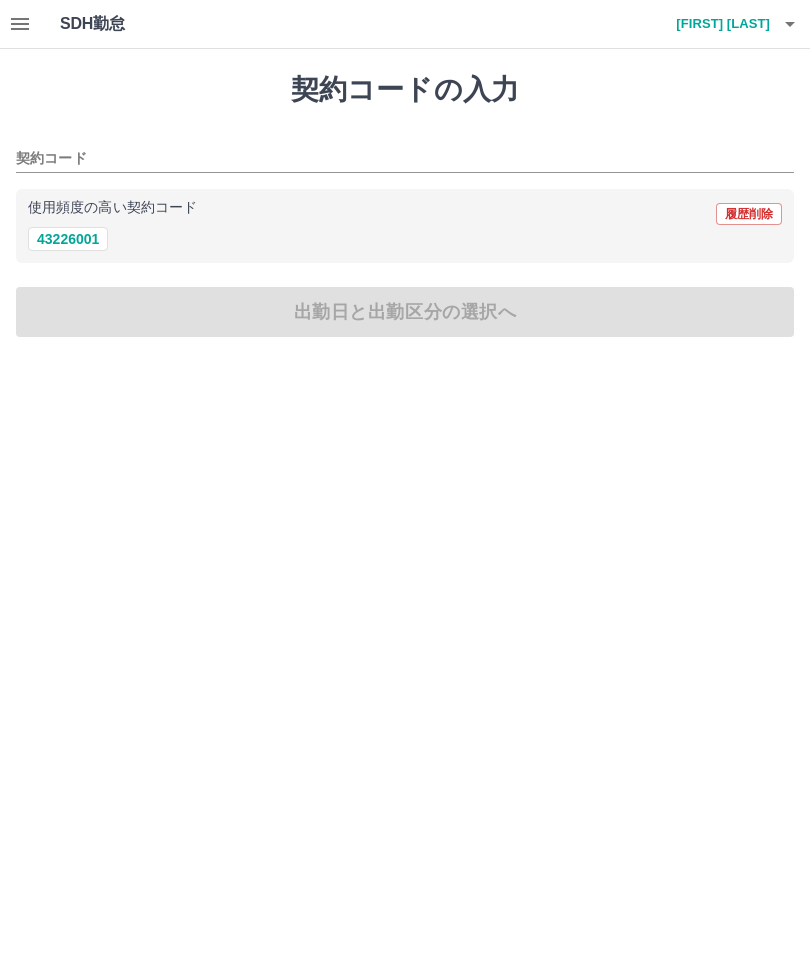 click on "43226001" at bounding box center [68, 239] 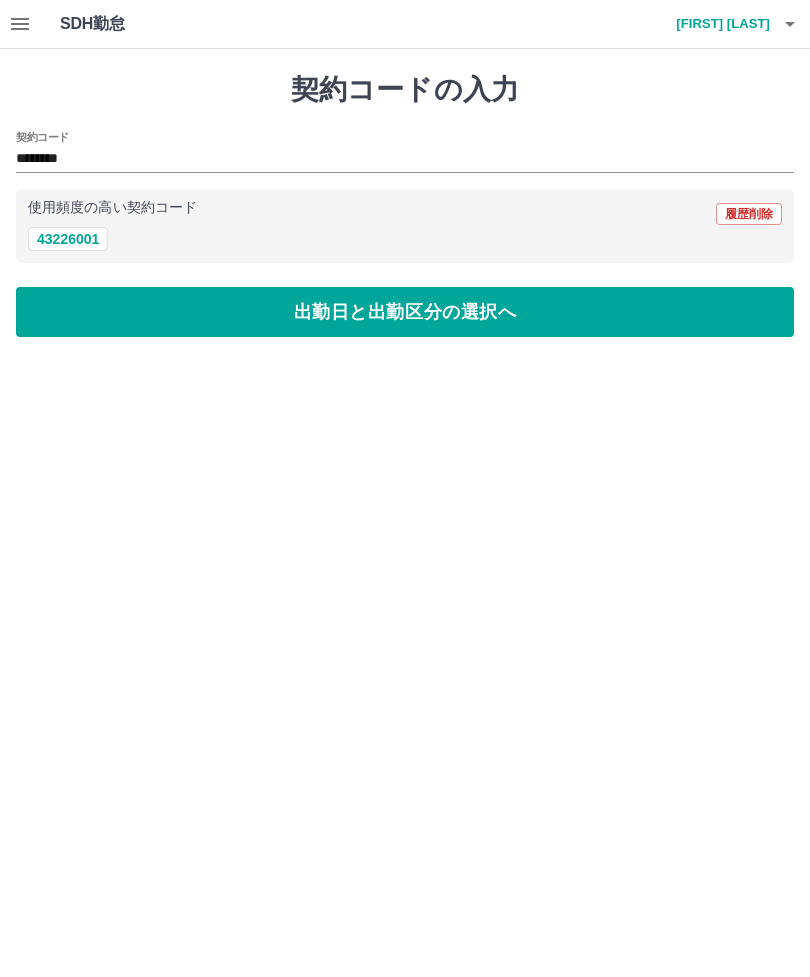 click on "出勤日と出勤区分の選択へ" at bounding box center [405, 312] 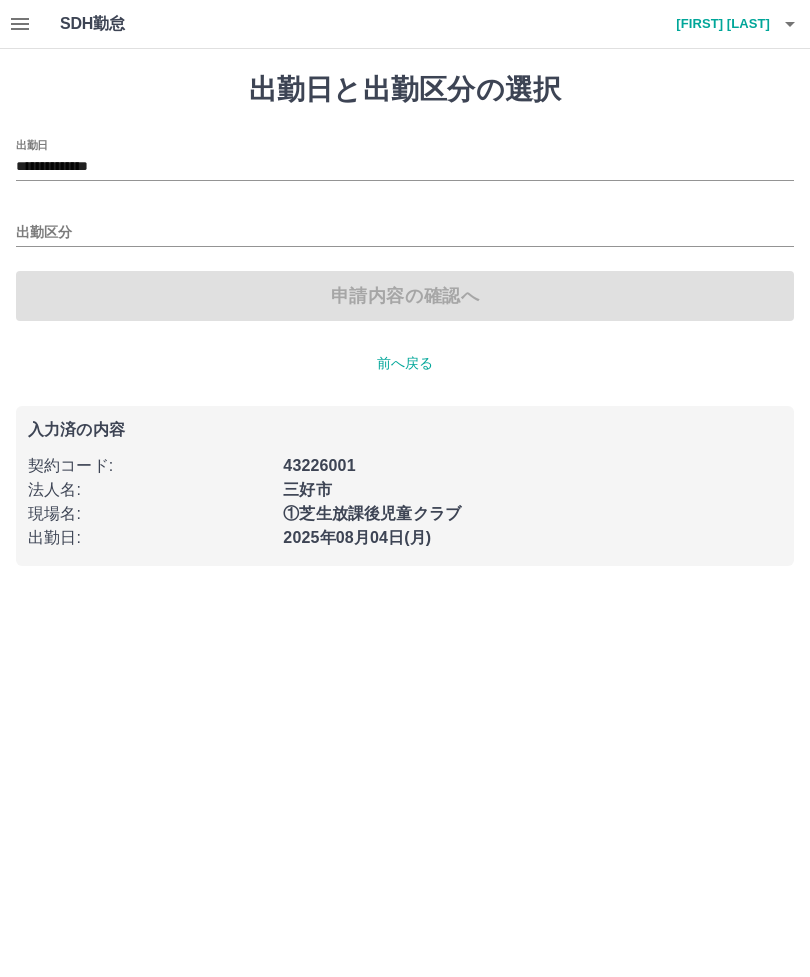 click on "出勤区分" at bounding box center (405, 233) 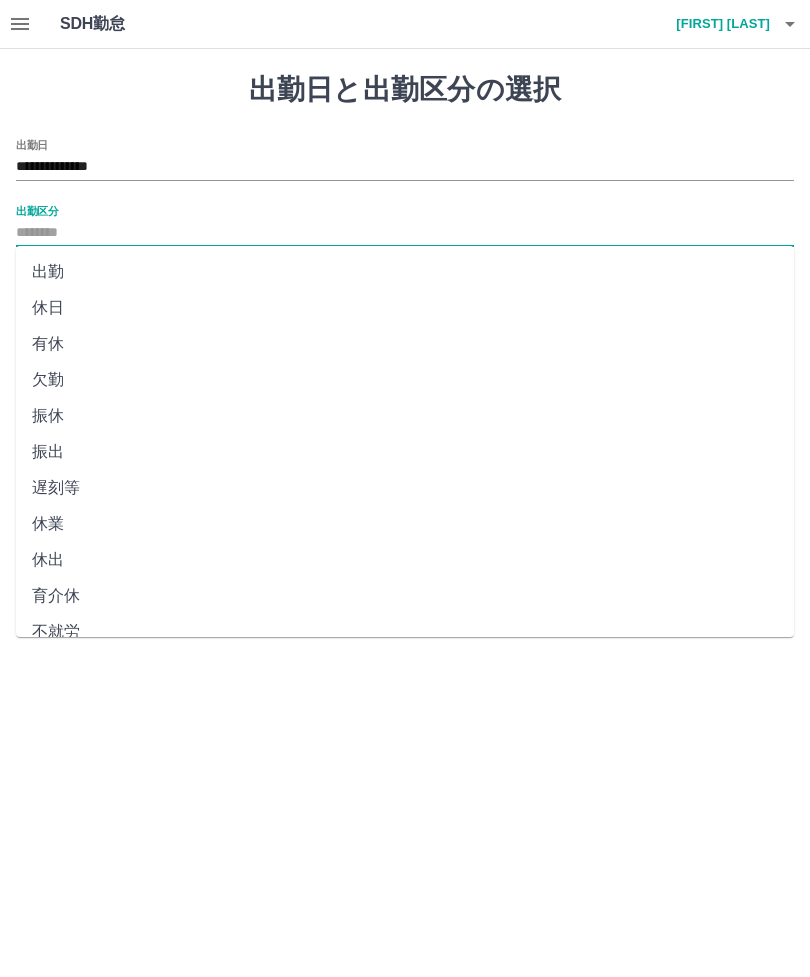 click on "出勤" at bounding box center [405, 272] 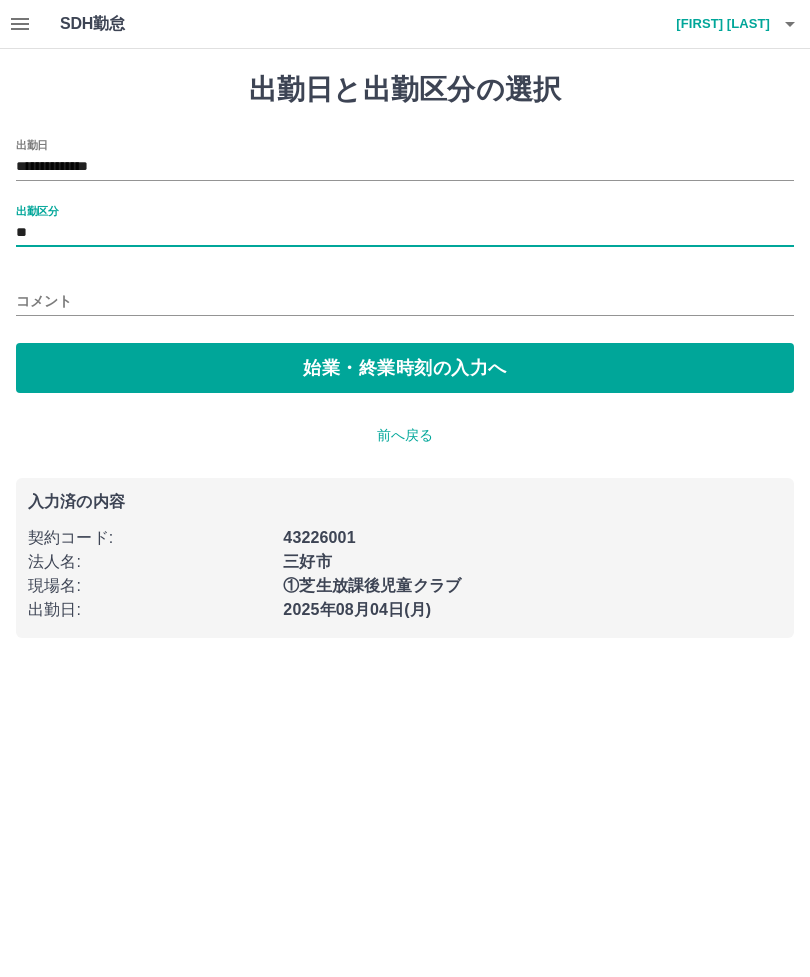 click on "始業・終業時刻の入力へ" at bounding box center [405, 368] 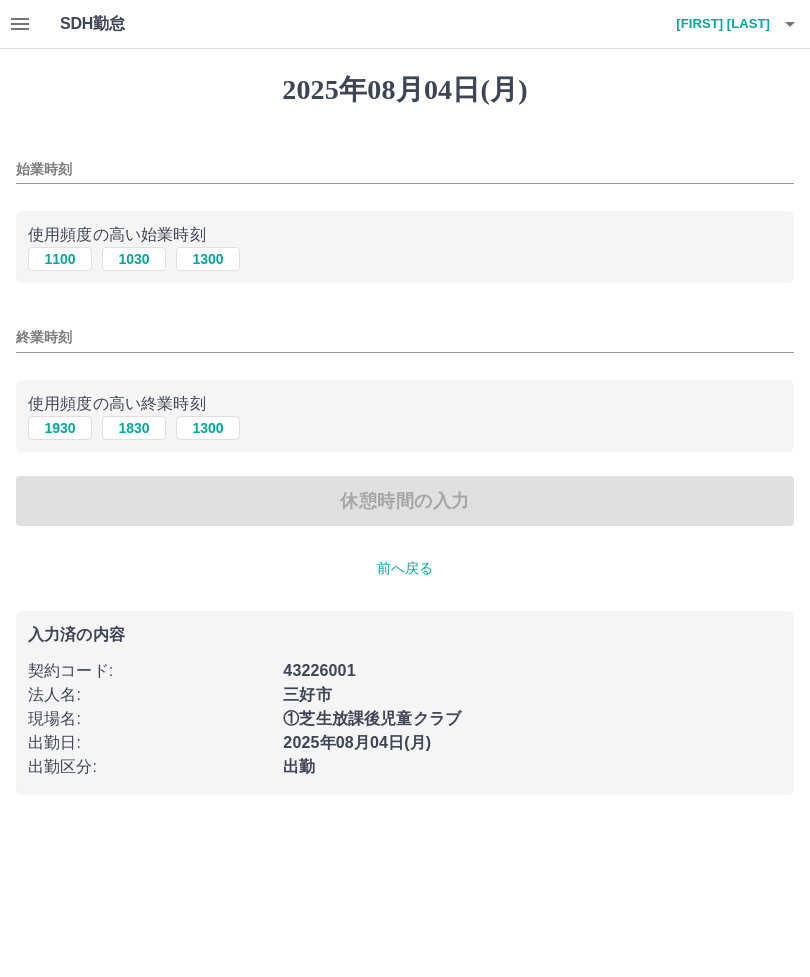 click on "始業時刻" at bounding box center (405, 169) 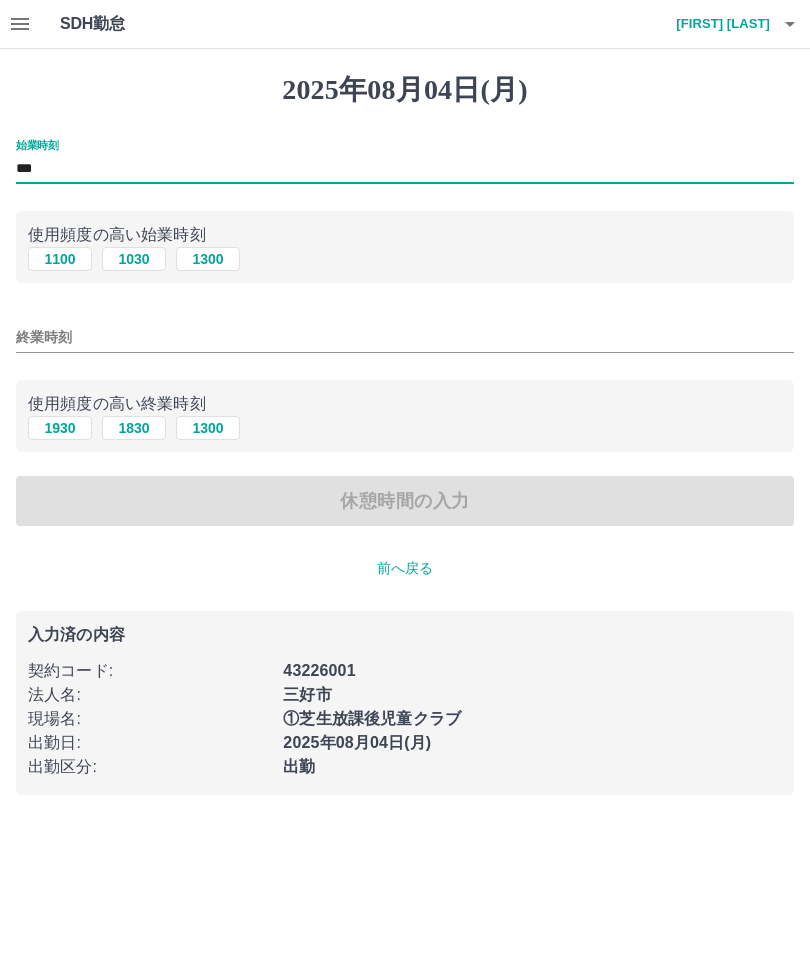 type on "***" 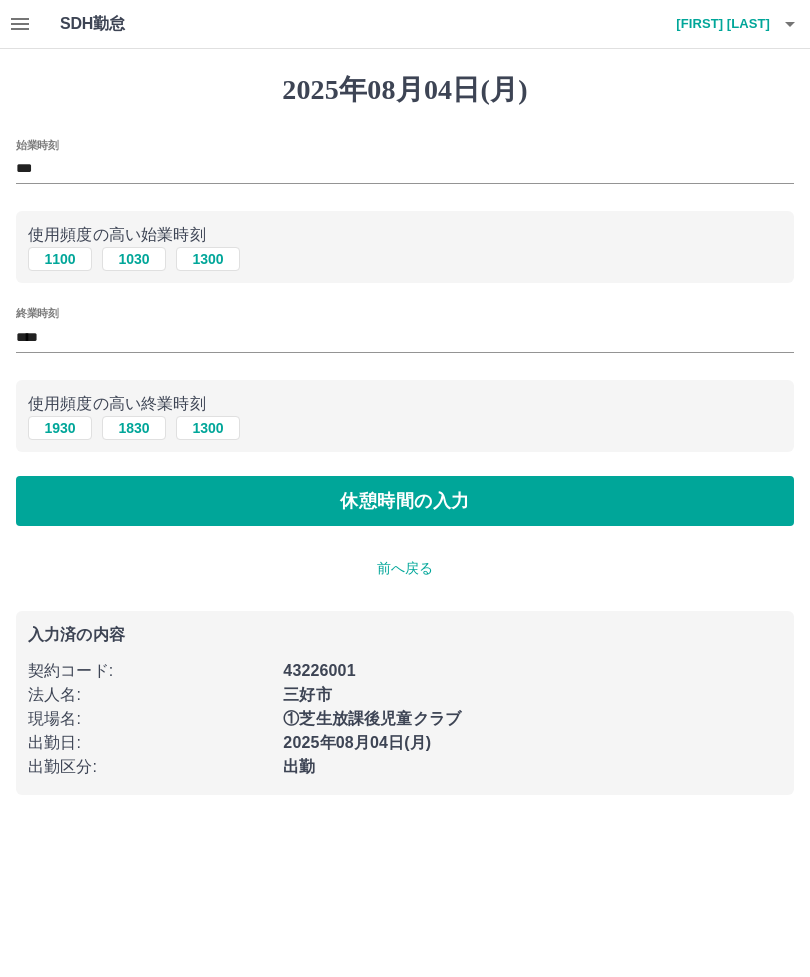 click on "休憩時間の入力" at bounding box center [405, 501] 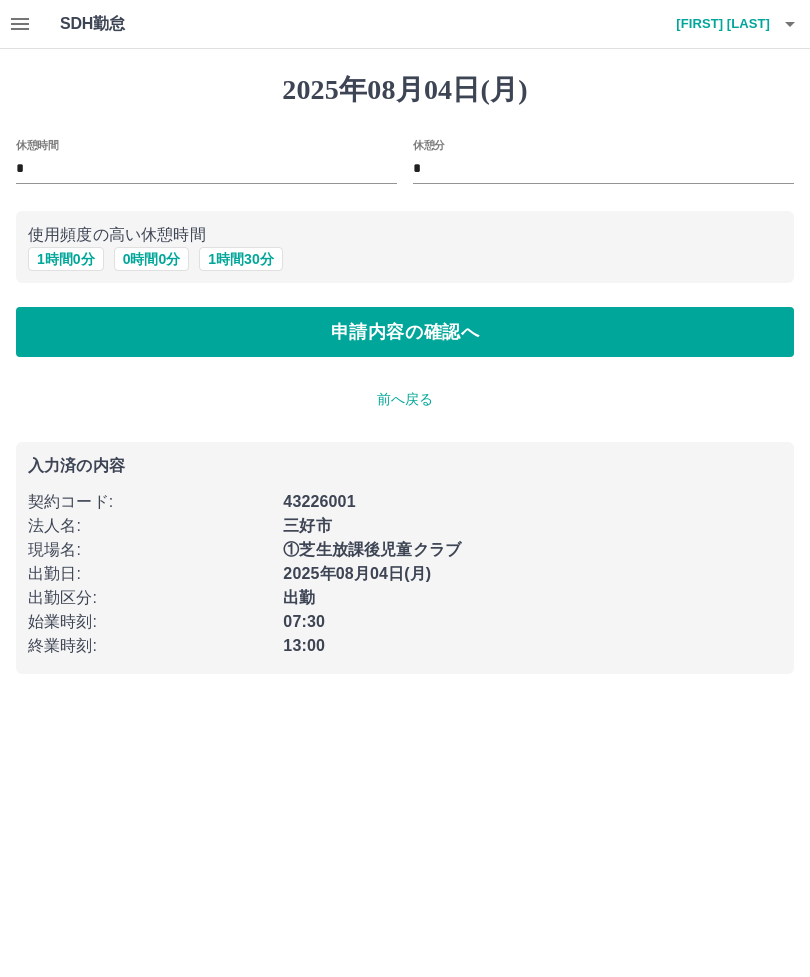 click on "申請内容の確認へ" at bounding box center [405, 332] 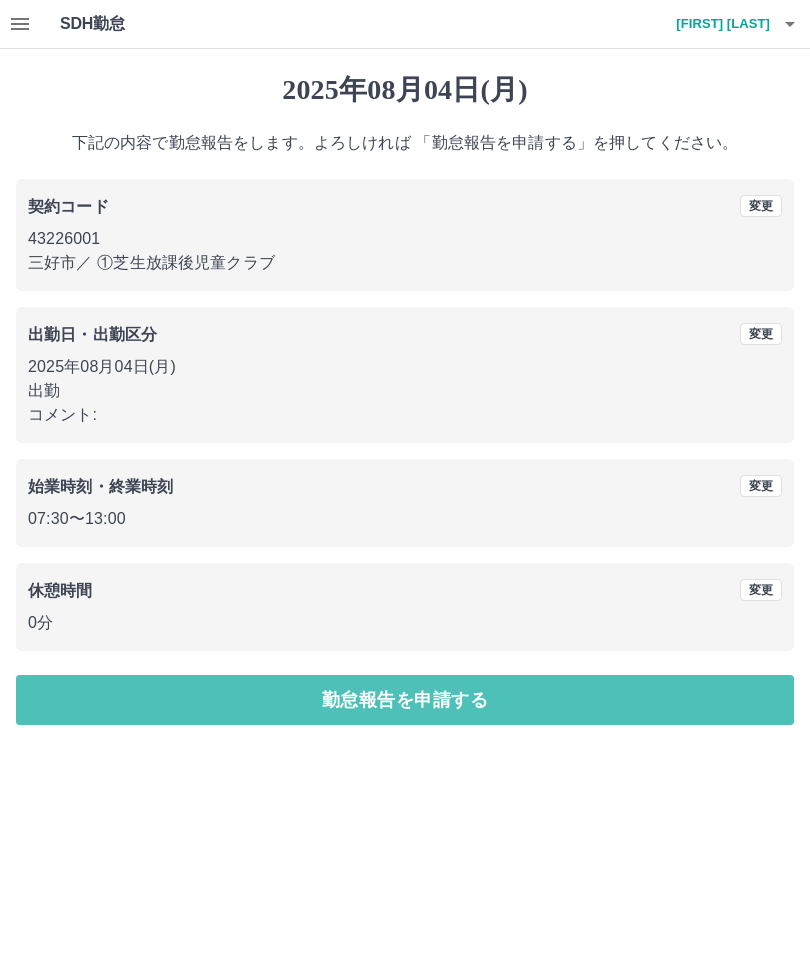click on "勤怠報告を申請する" at bounding box center [405, 700] 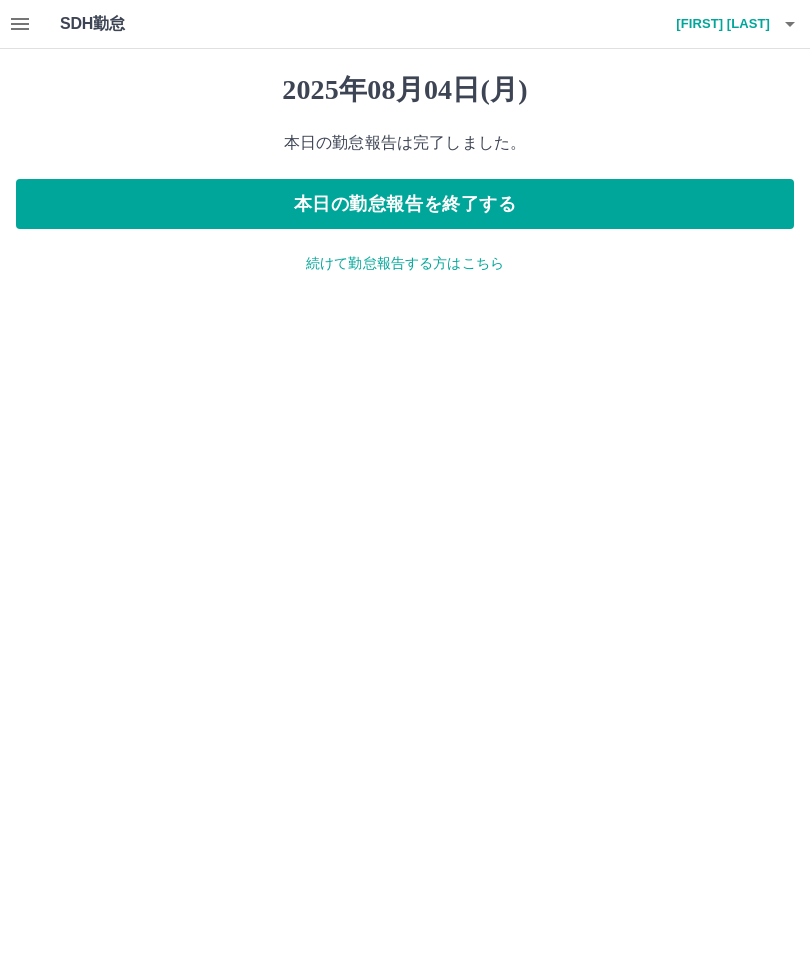 click on "本日の勤怠報告を終了する" at bounding box center [405, 204] 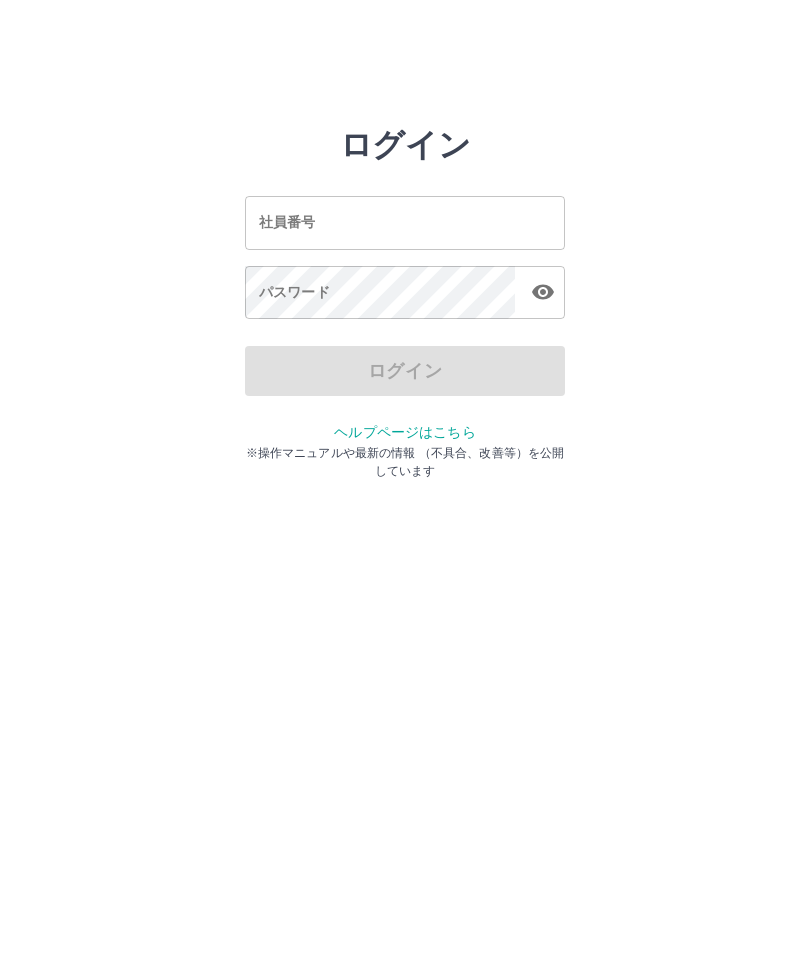 scroll, scrollTop: 0, scrollLeft: 0, axis: both 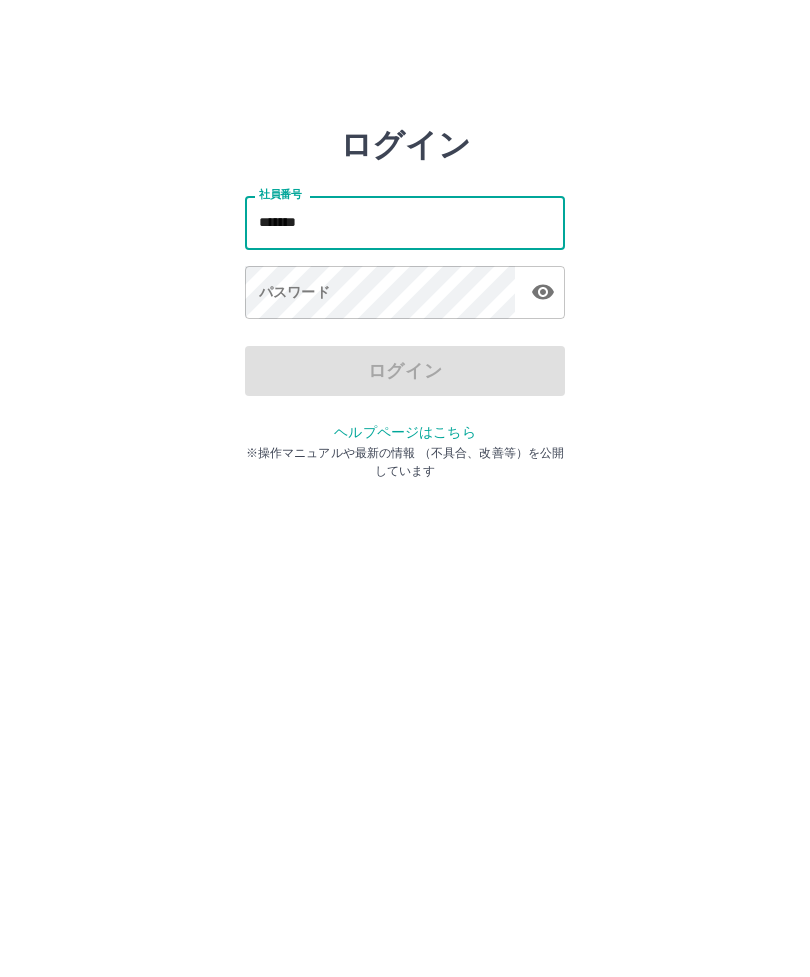 type on "*******" 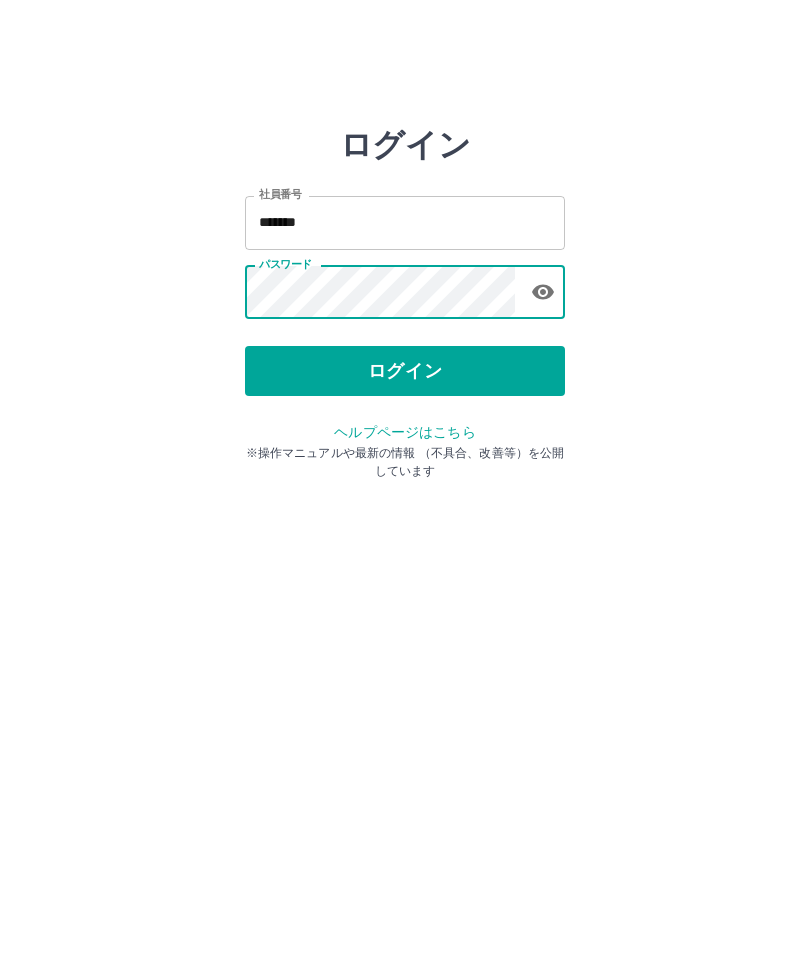 click on "ログイン" at bounding box center (405, 371) 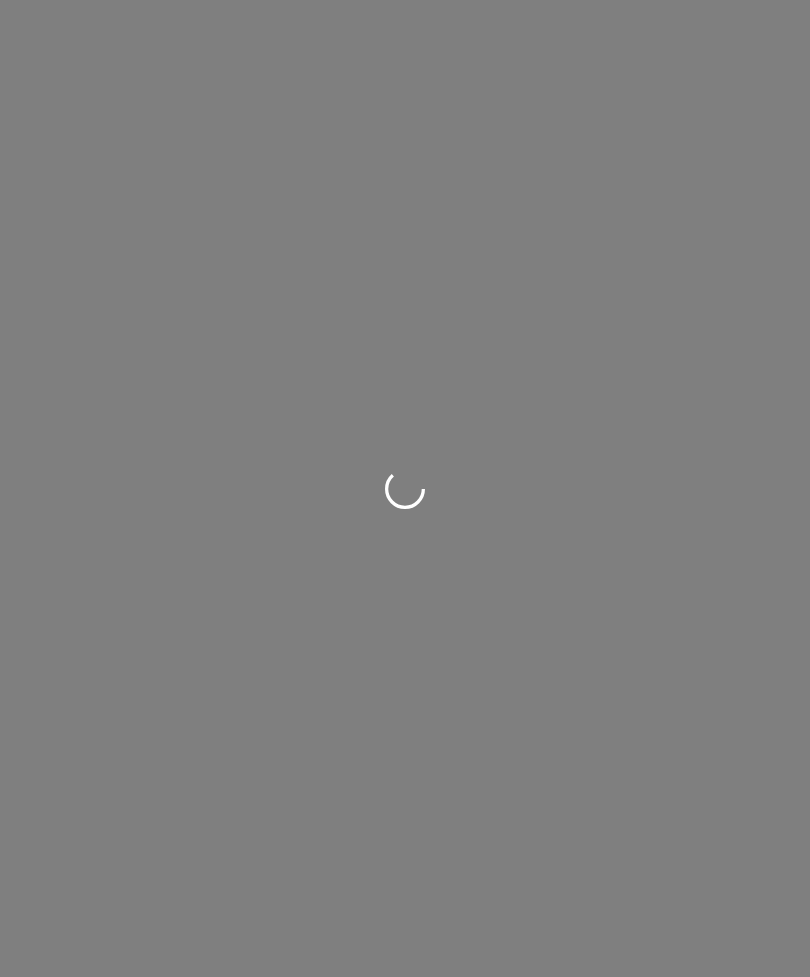 scroll, scrollTop: 0, scrollLeft: 0, axis: both 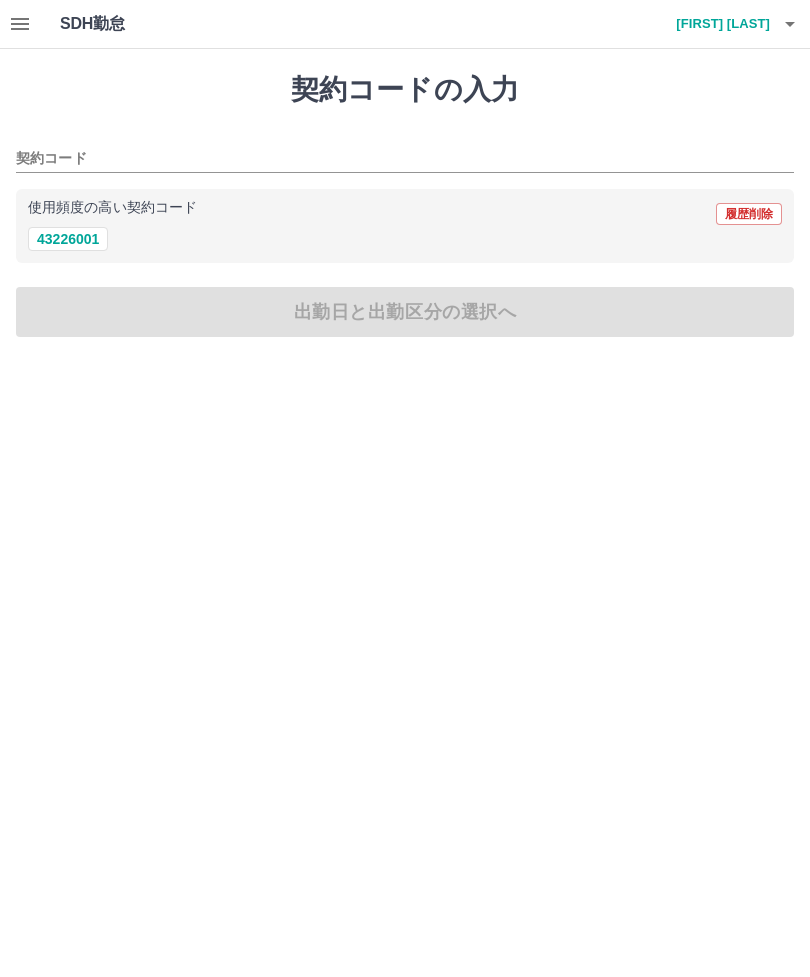 click on "43226001" at bounding box center [68, 239] 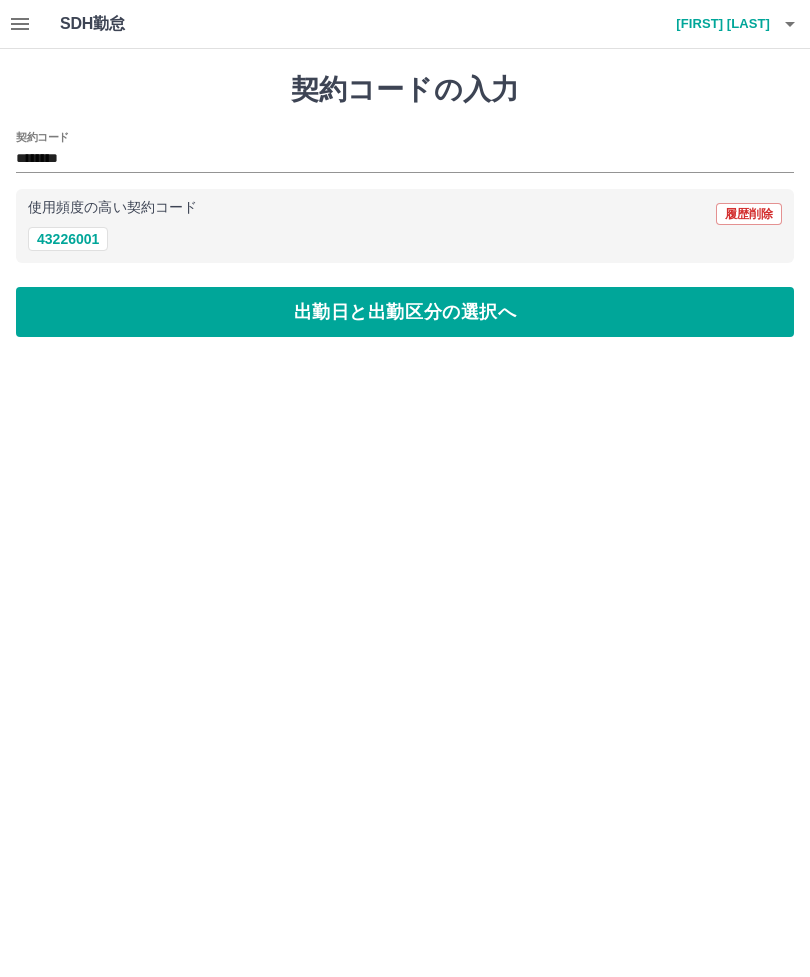 click on "出勤日と出勤区分の選択へ" at bounding box center [405, 312] 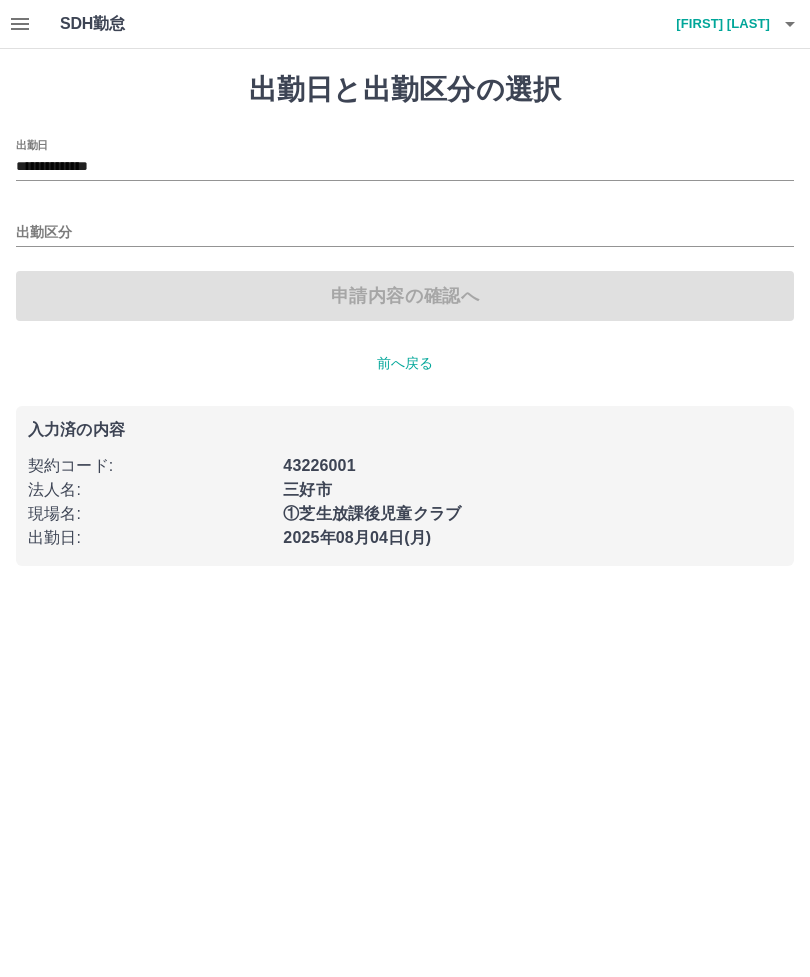 click 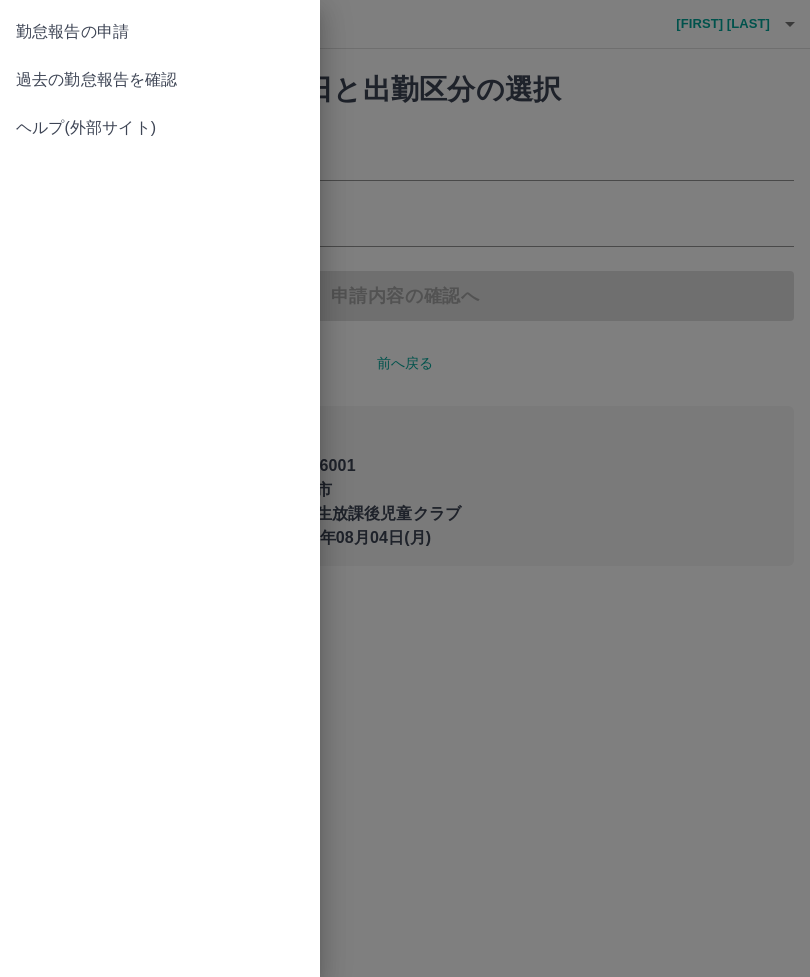 click on "過去の勤怠報告を確認" at bounding box center (160, 80) 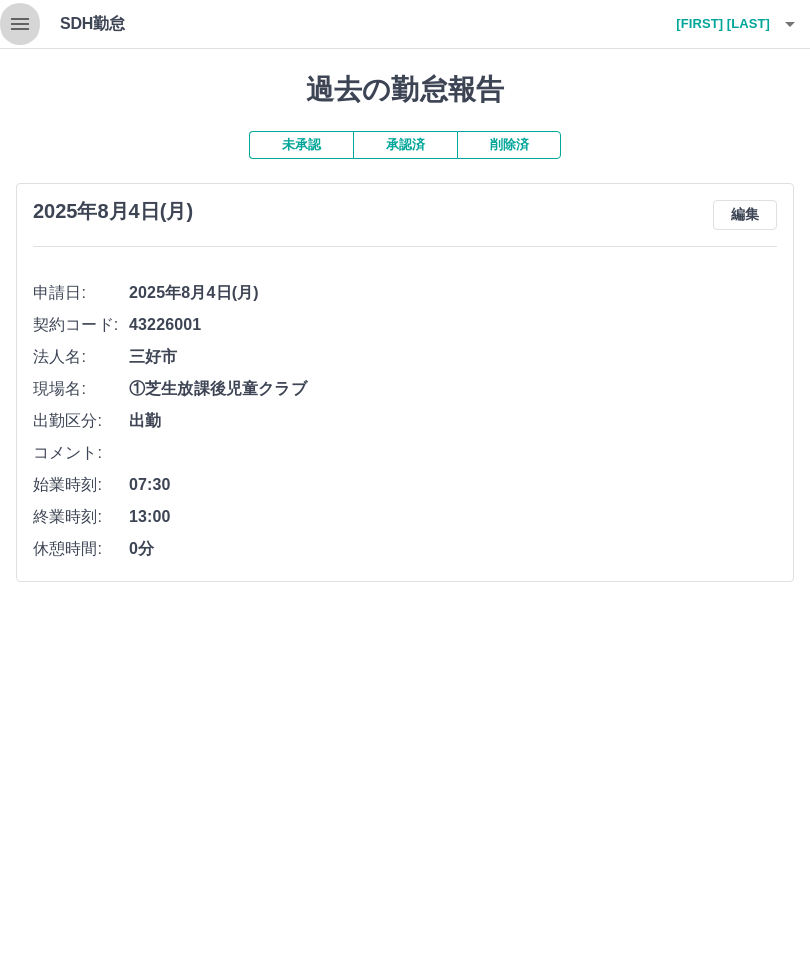 click 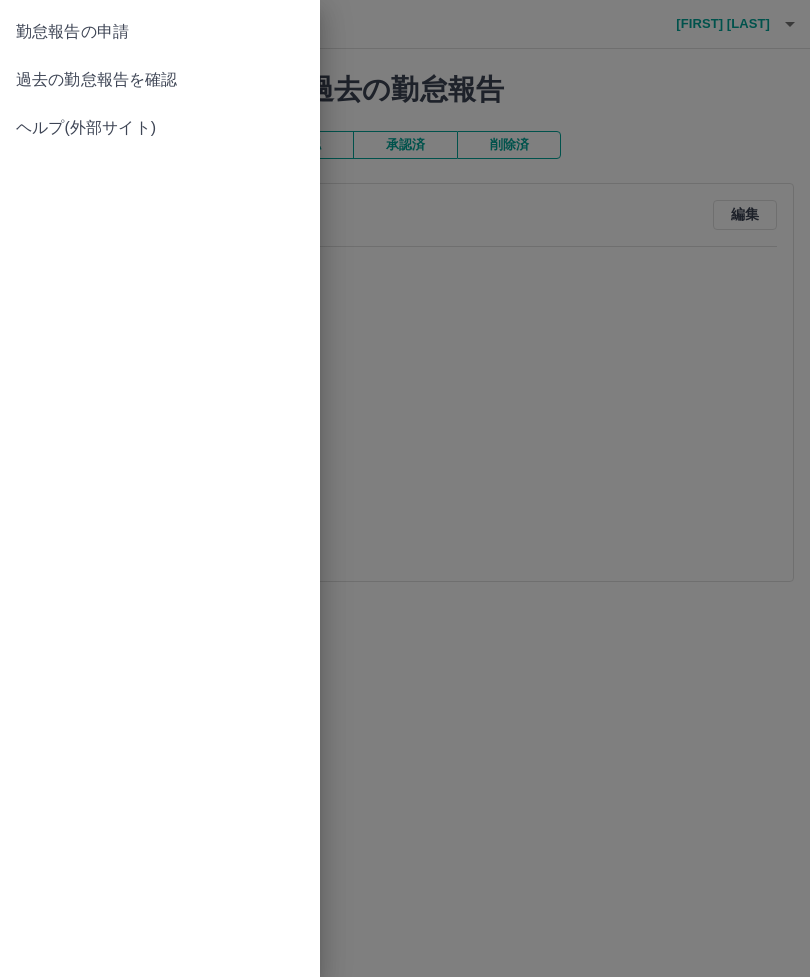 click on "過去の勤怠報告を確認" at bounding box center (160, 80) 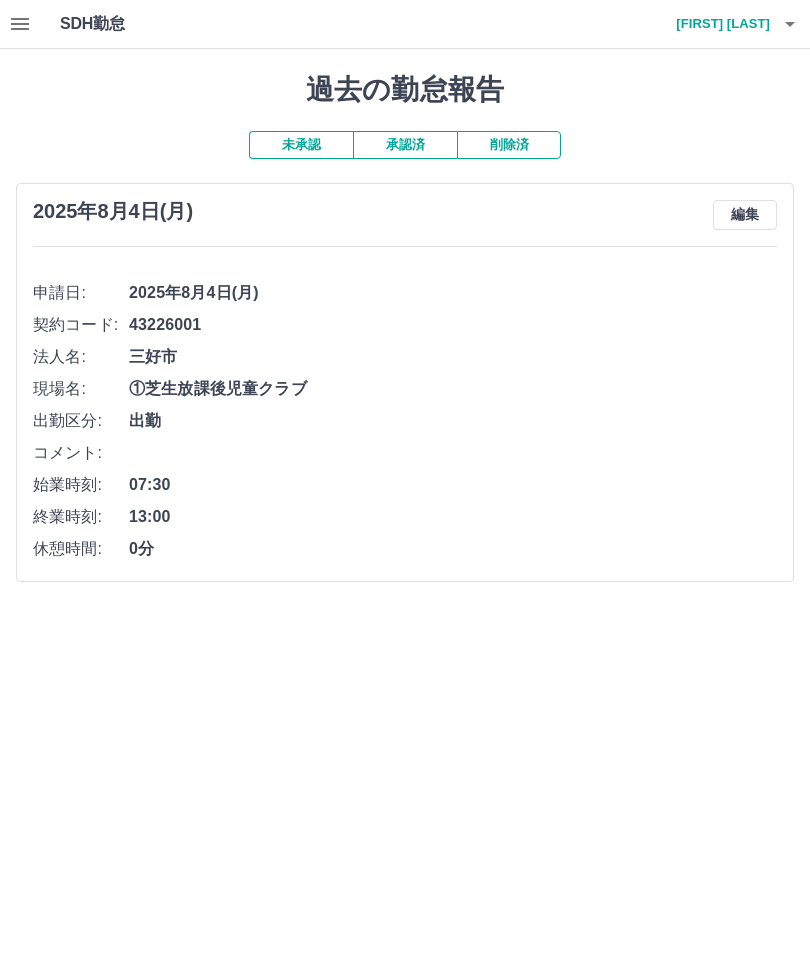 click 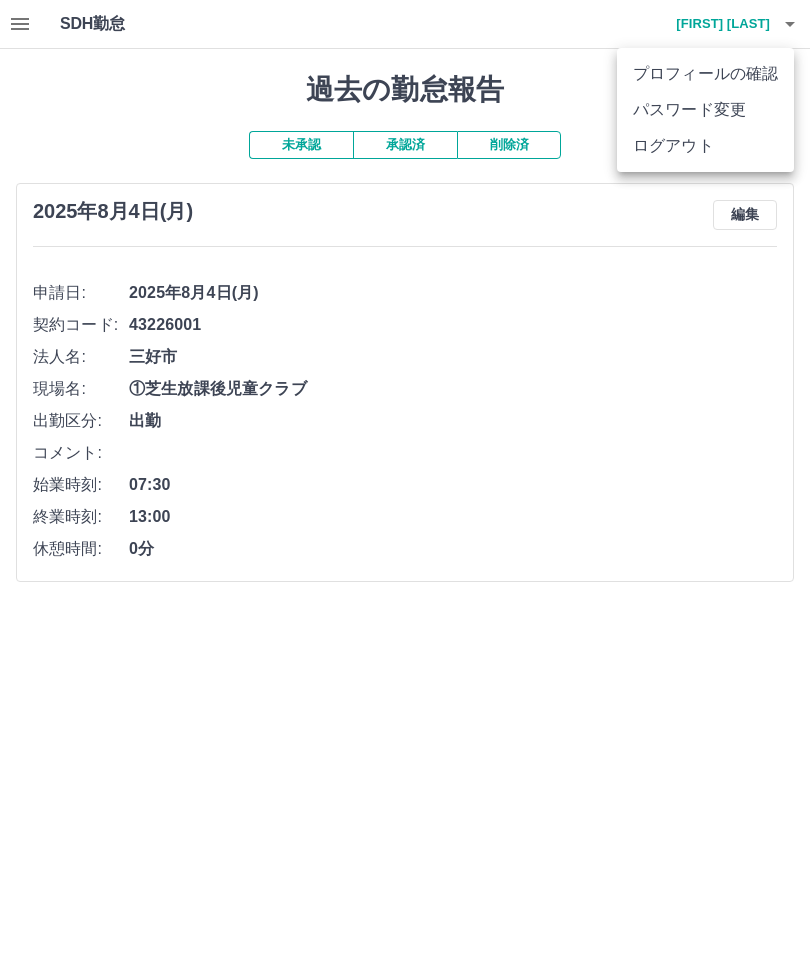 click on "ログアウト" at bounding box center [705, 146] 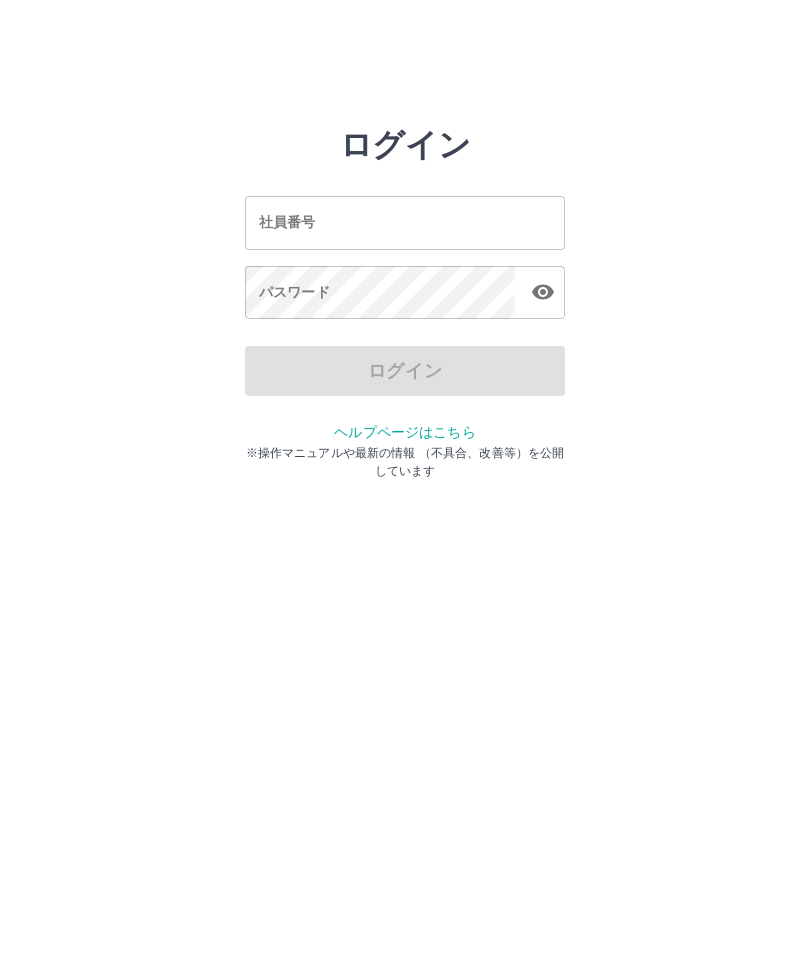 scroll, scrollTop: 0, scrollLeft: 0, axis: both 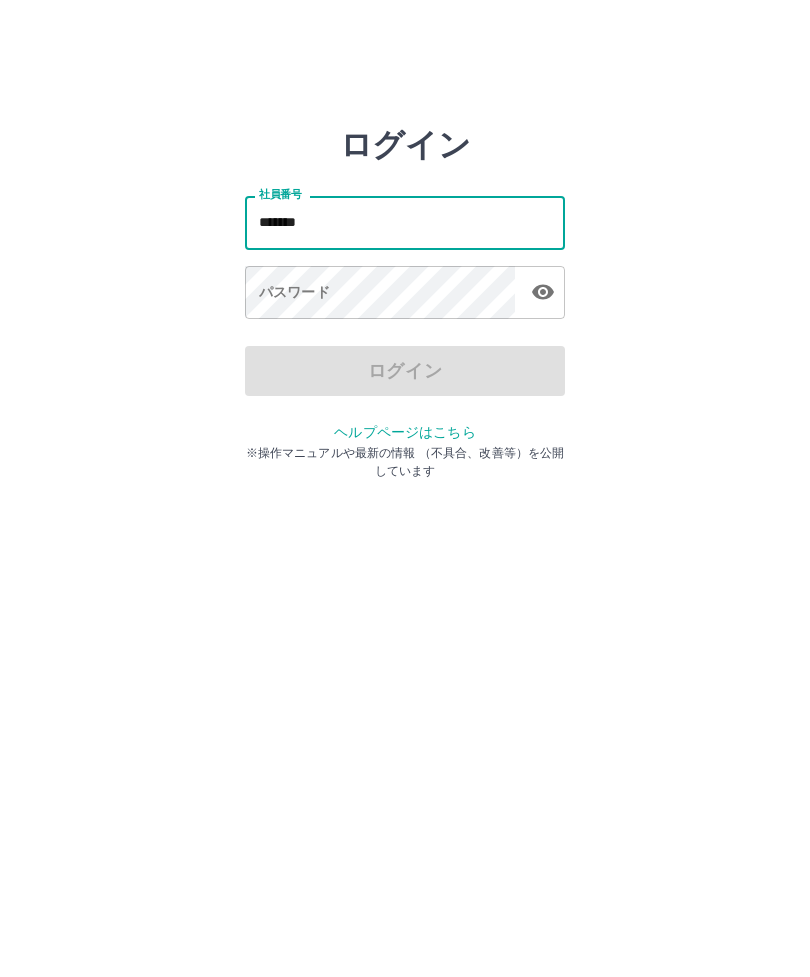 type on "*******" 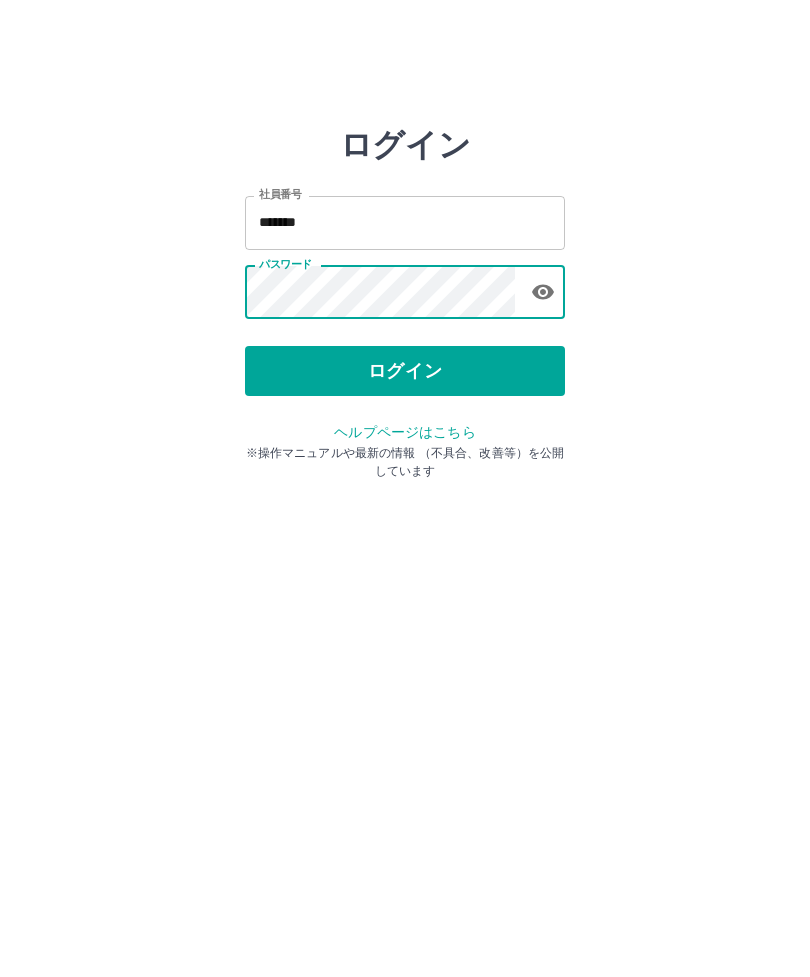 click on "ログイン" at bounding box center [405, 371] 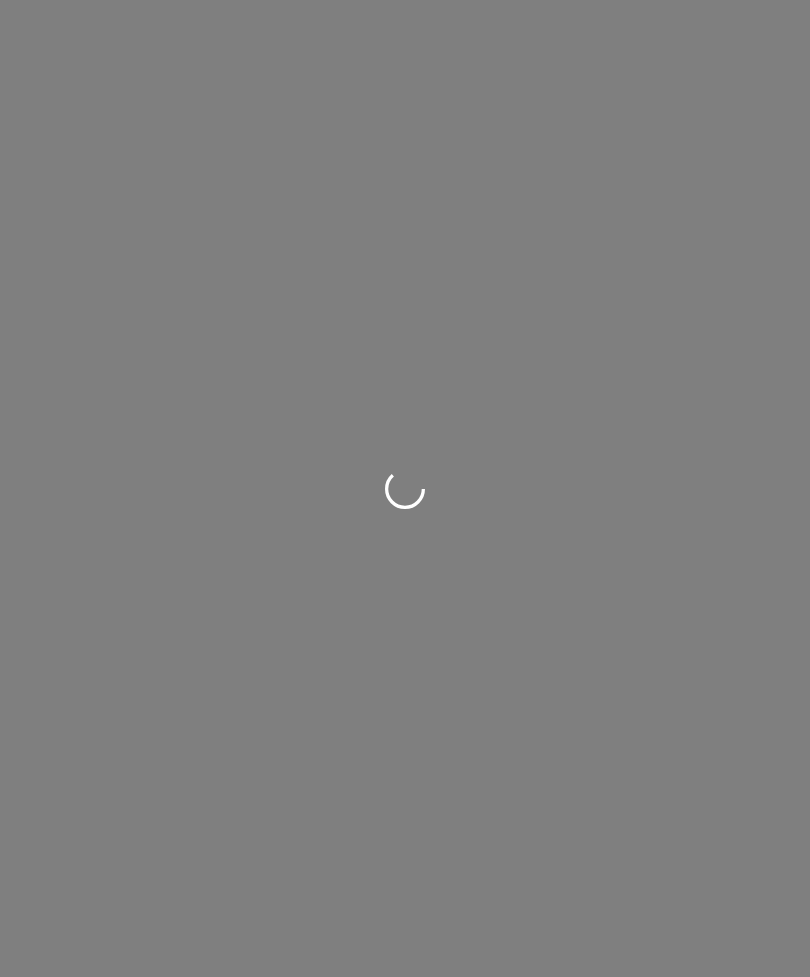 scroll, scrollTop: 0, scrollLeft: 0, axis: both 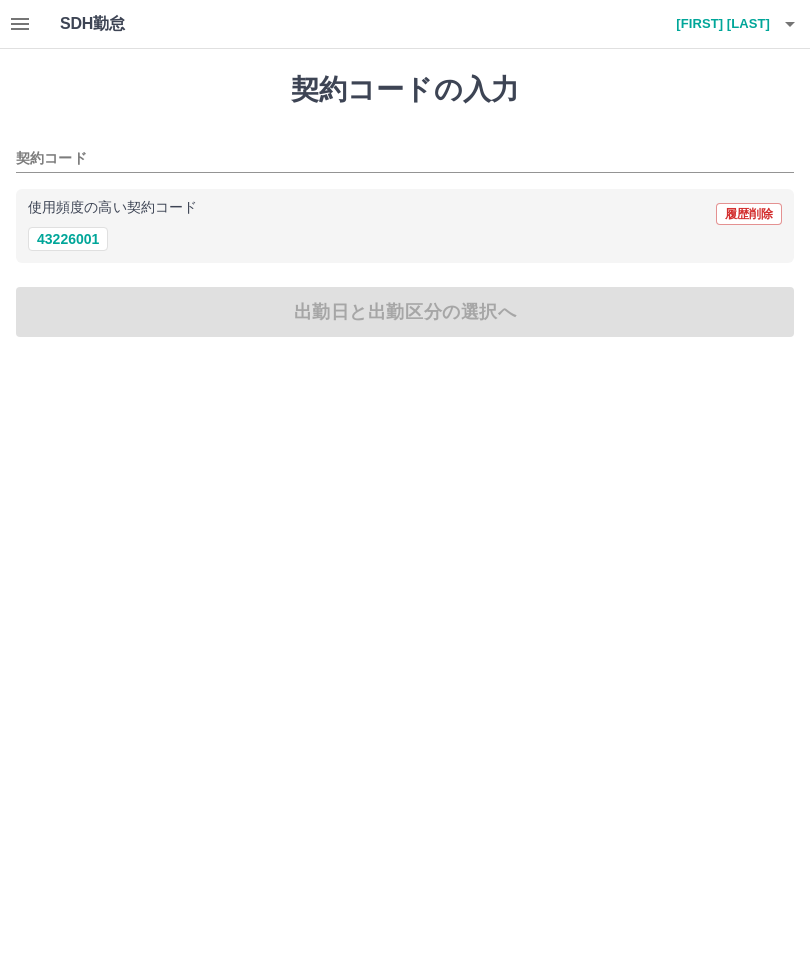 click on "43226001" at bounding box center (68, 239) 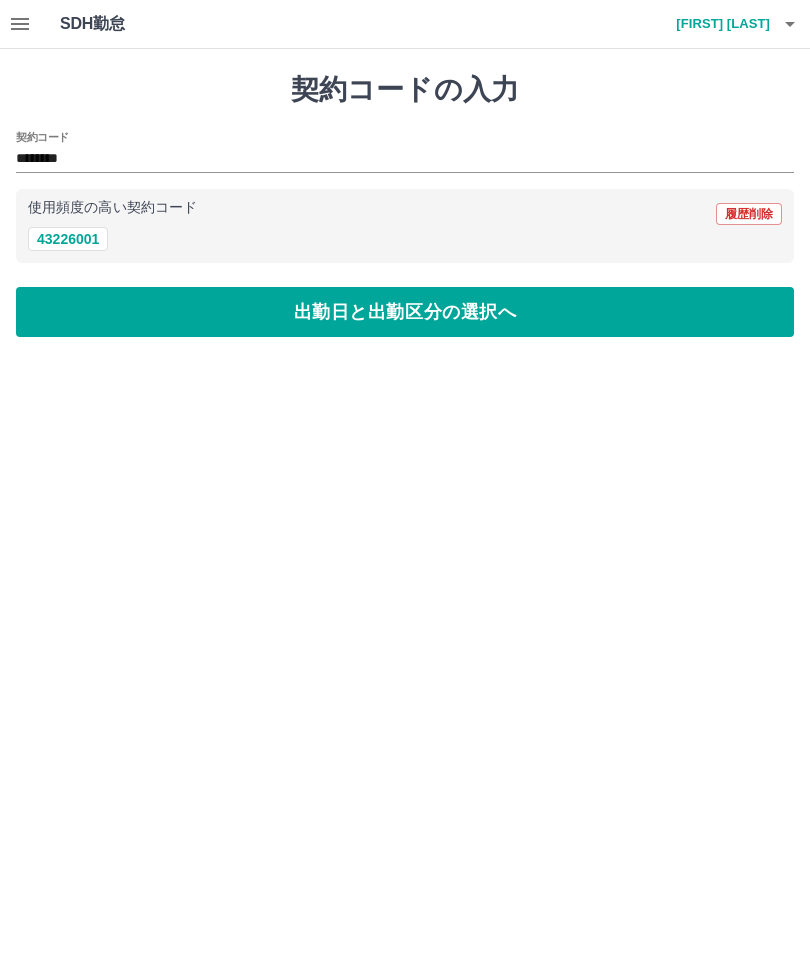 type on "********" 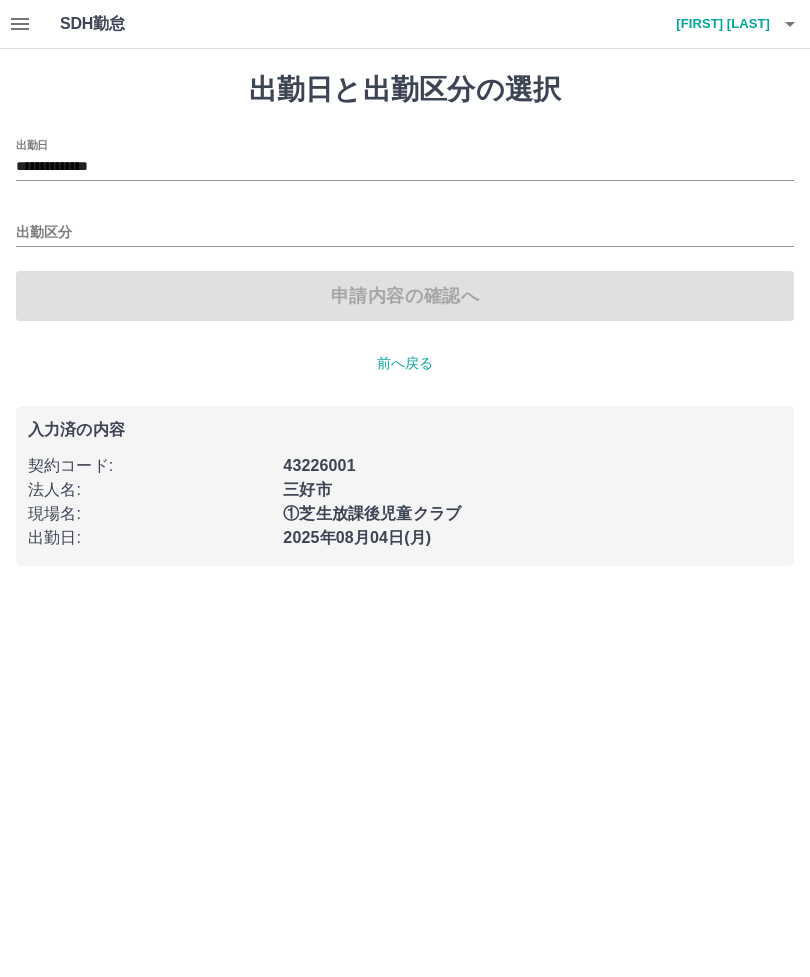 click on "**********" at bounding box center [405, 167] 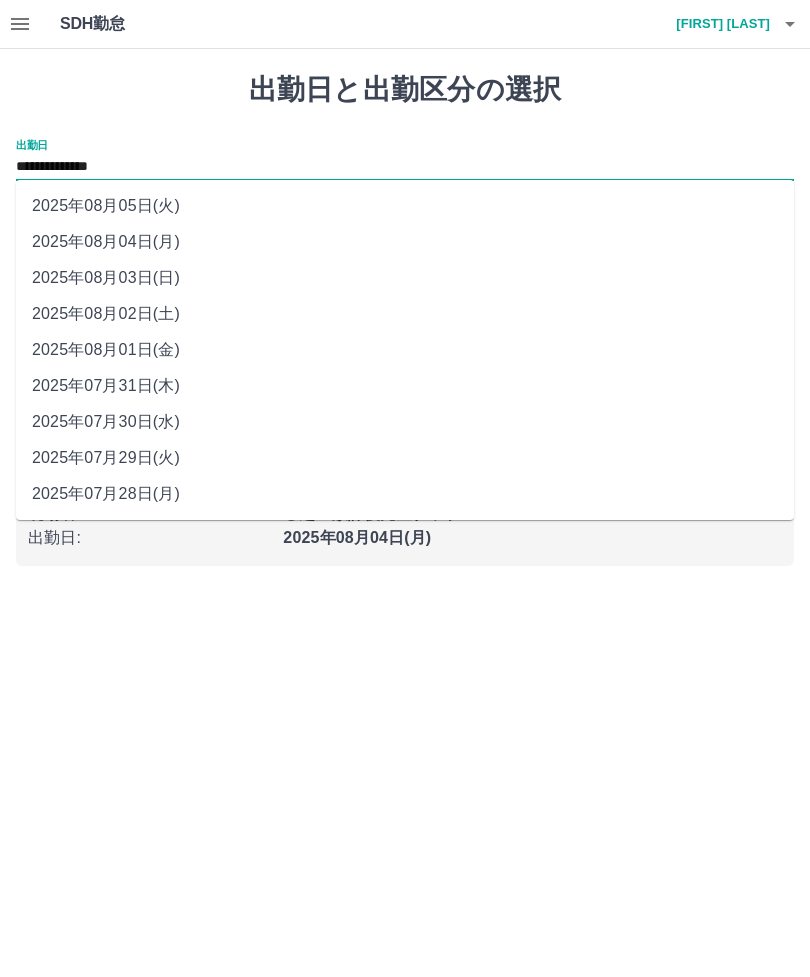 click on "2025年08月01日(金)" at bounding box center [405, 350] 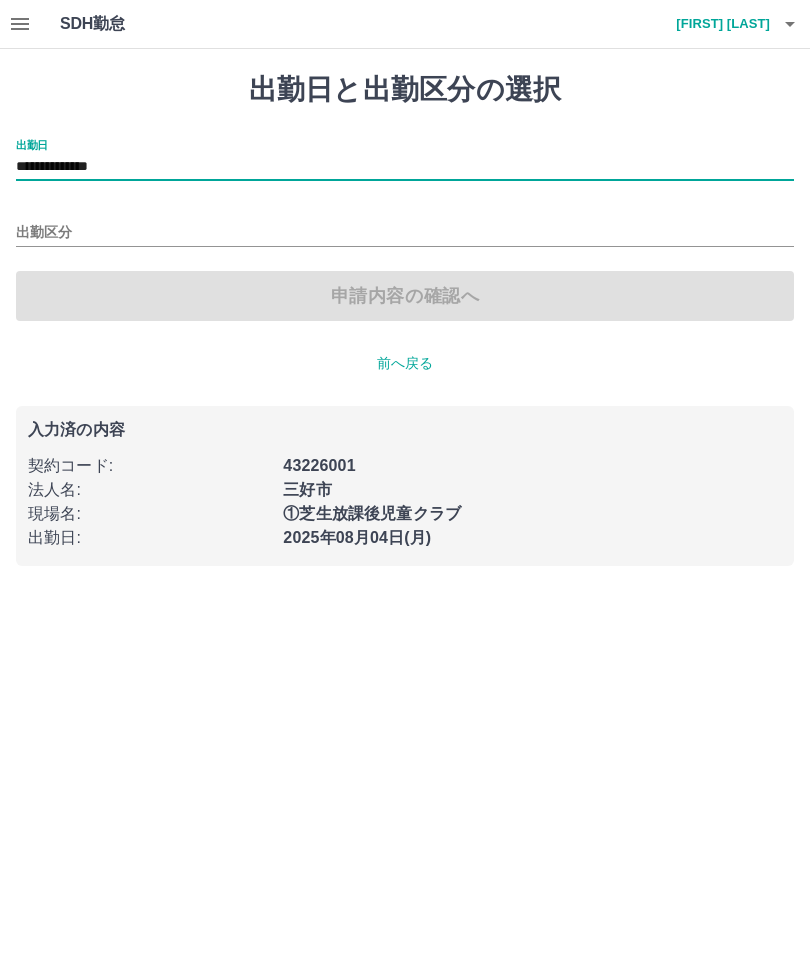 click on "出勤区分" at bounding box center (405, 233) 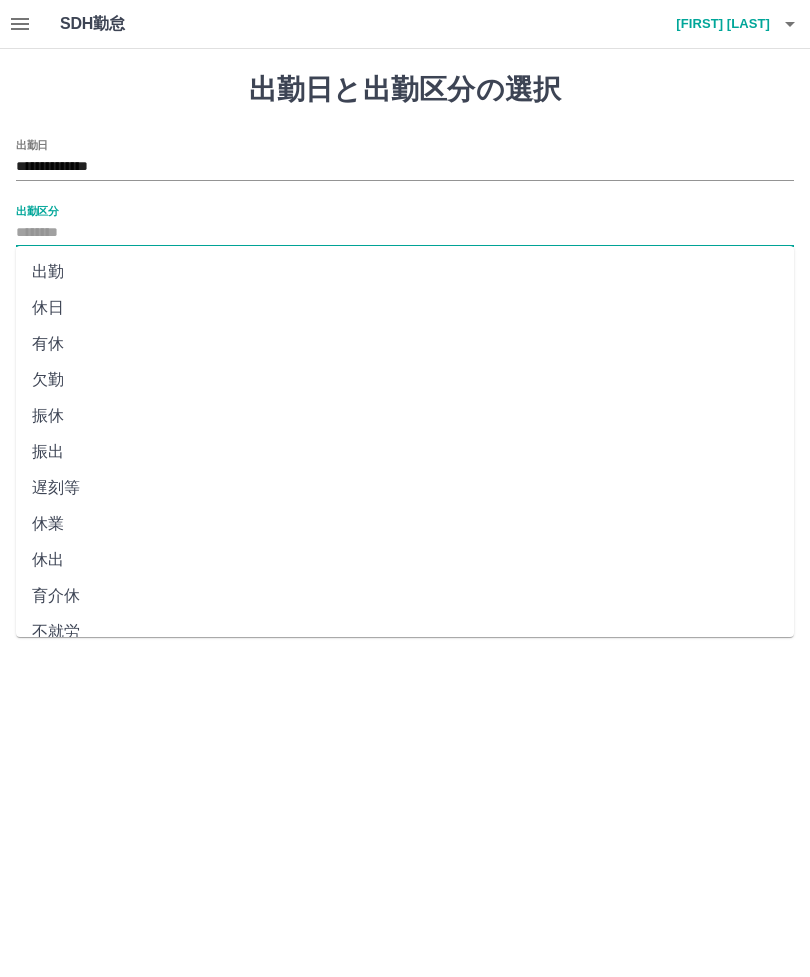 click on "有休" at bounding box center [405, 344] 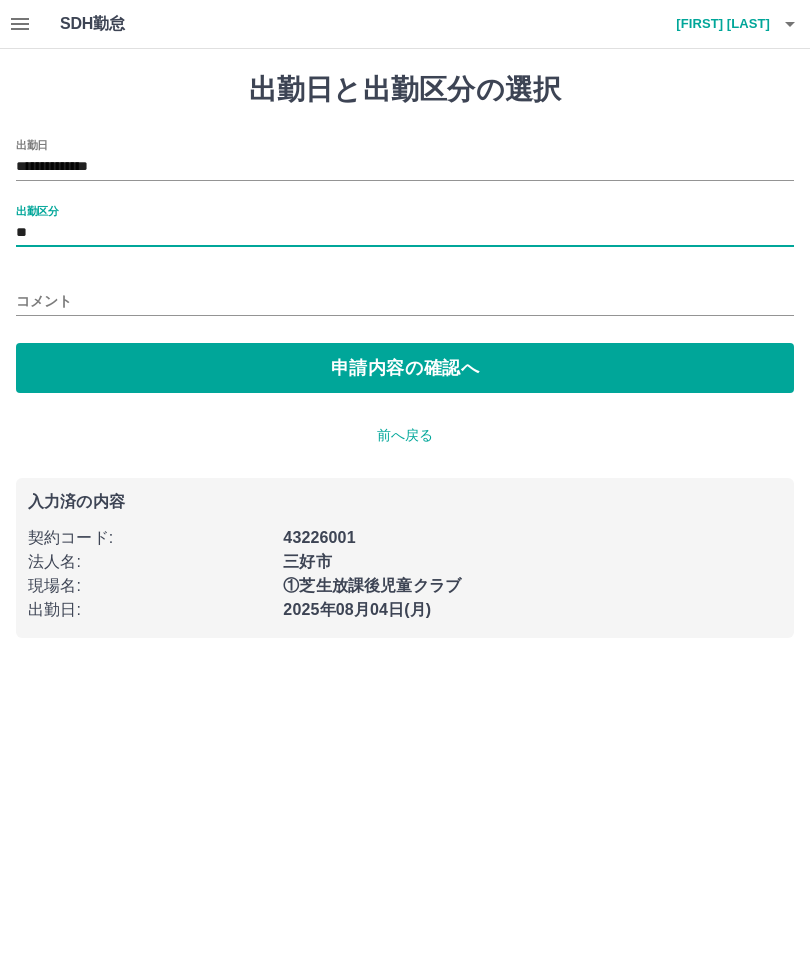 click on "申請内容の確認へ" at bounding box center (405, 368) 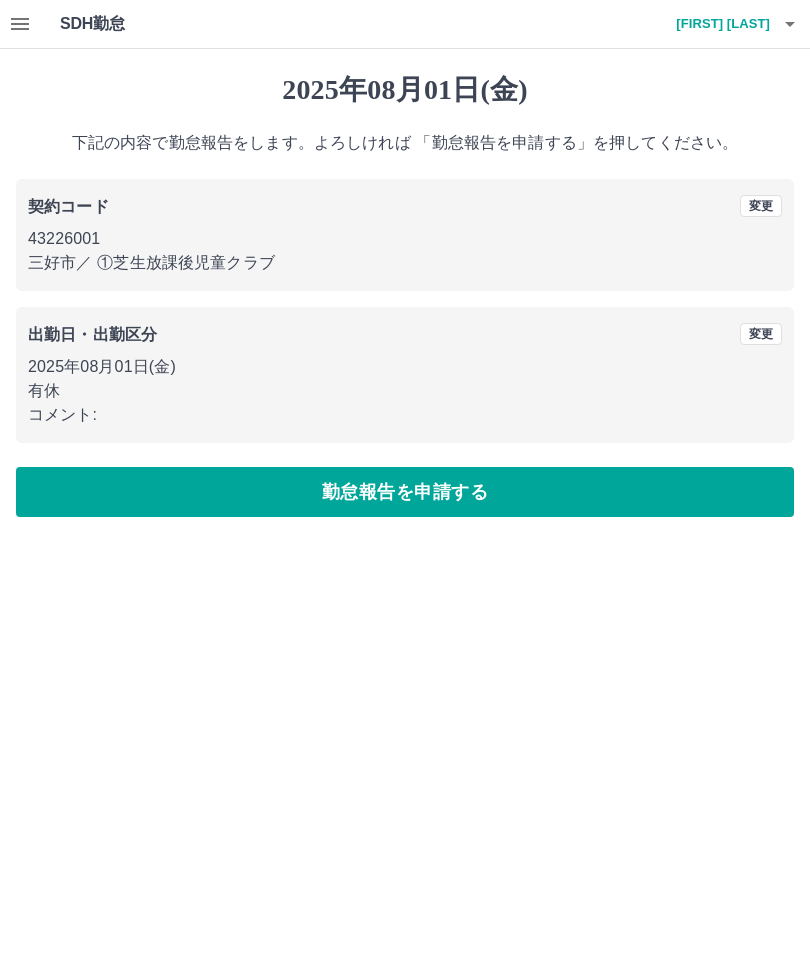 click on "勤怠報告を申請する" at bounding box center (405, 492) 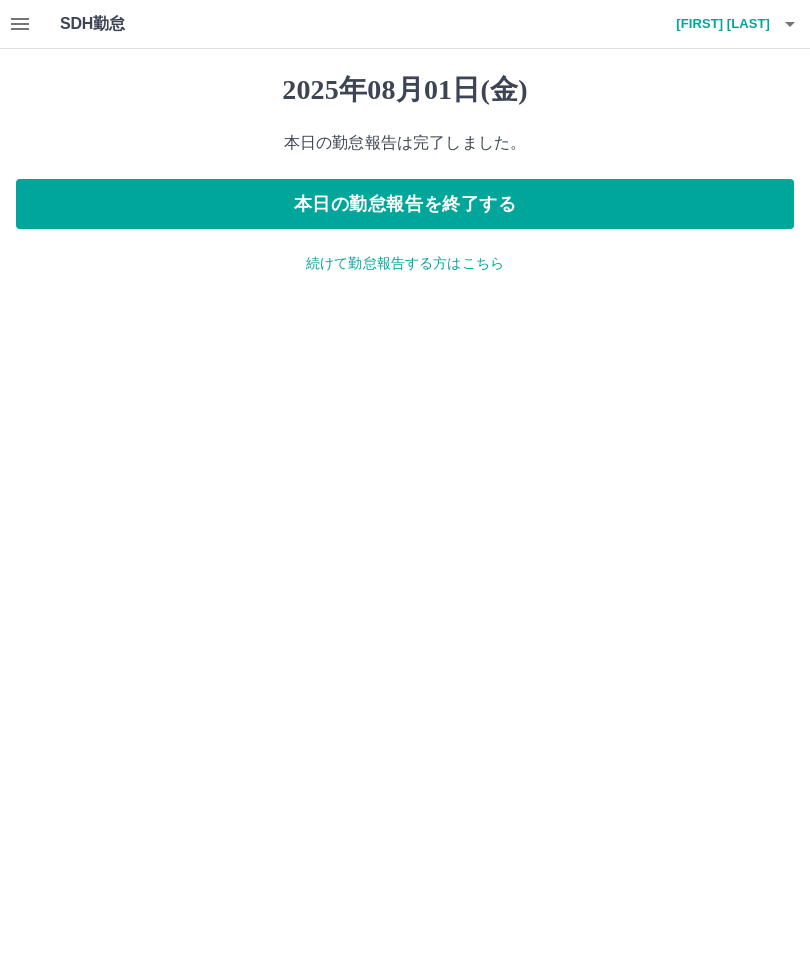 click on "本日の勤怠報告を終了する" at bounding box center (405, 204) 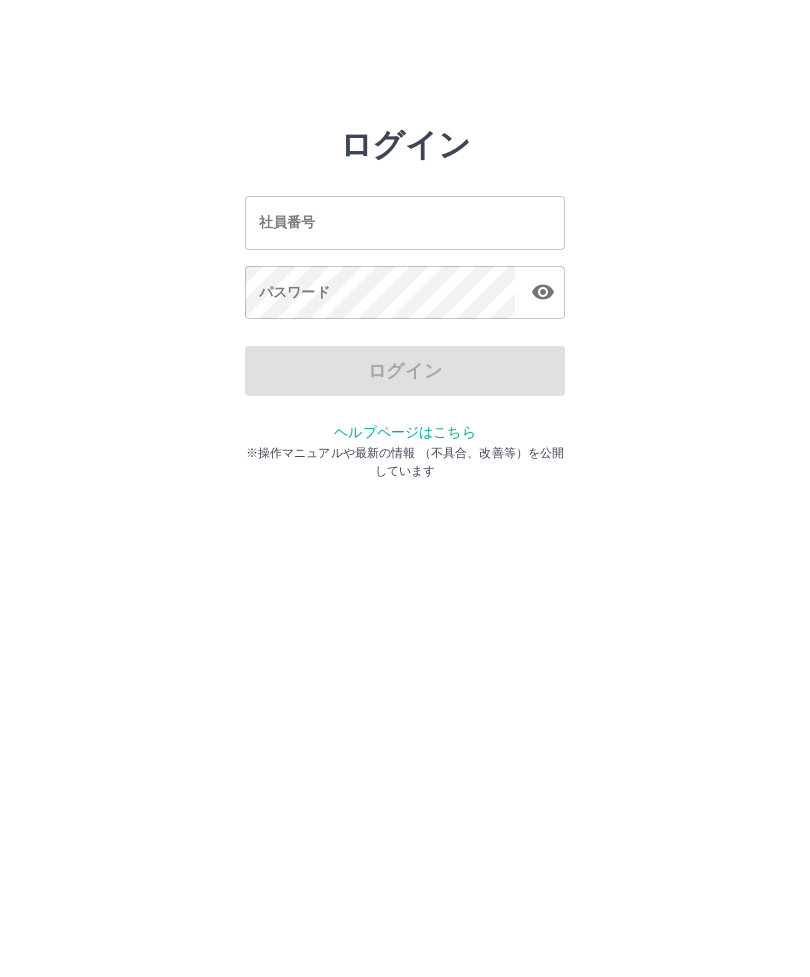 scroll, scrollTop: 0, scrollLeft: 0, axis: both 